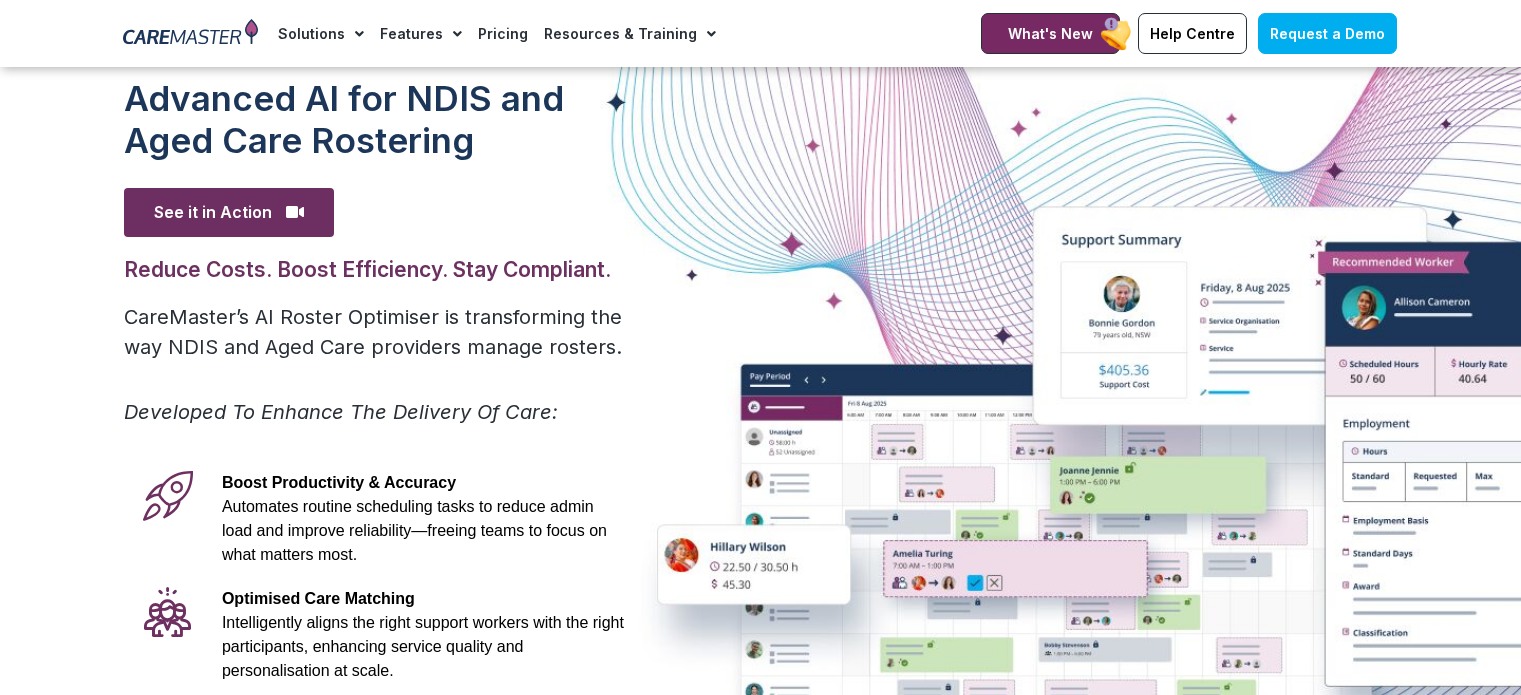 scroll, scrollTop: 200, scrollLeft: 0, axis: vertical 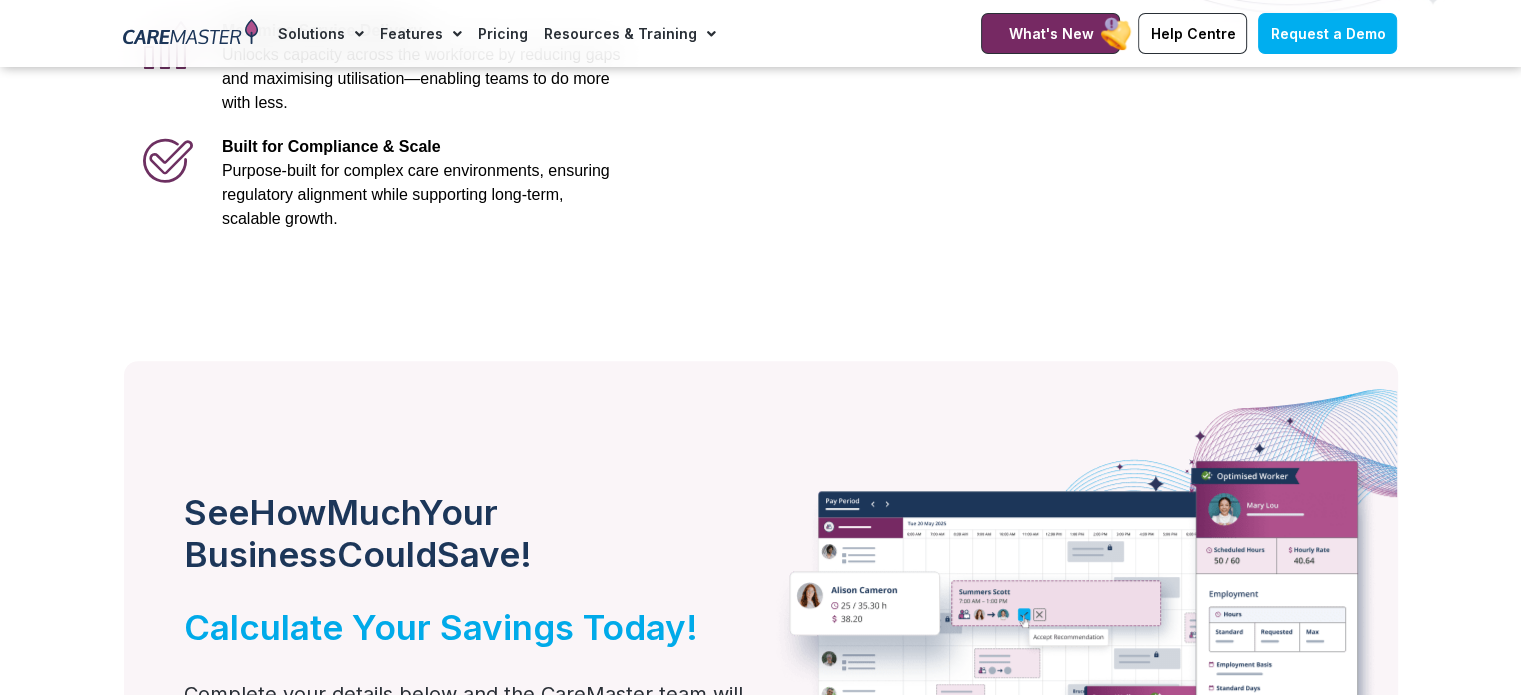 click on "Pricing" 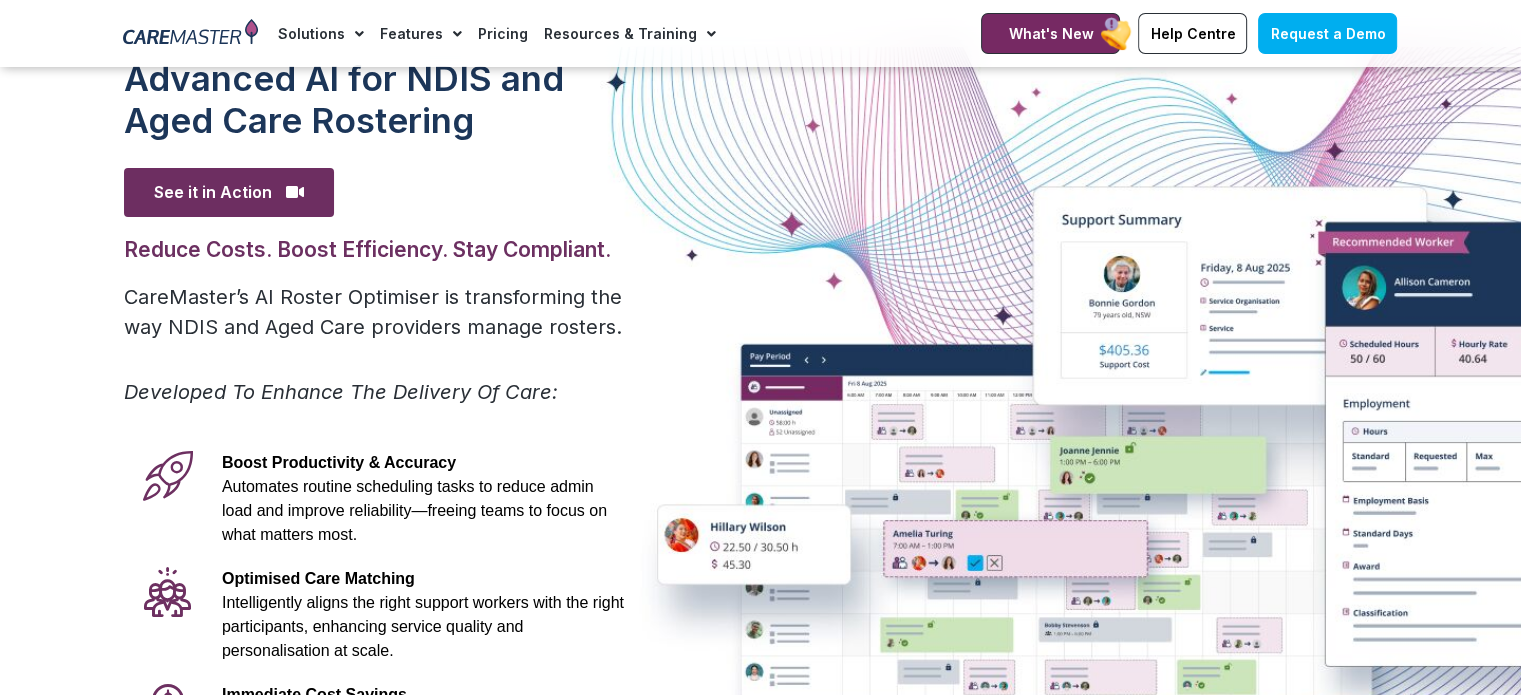scroll, scrollTop: 0, scrollLeft: 0, axis: both 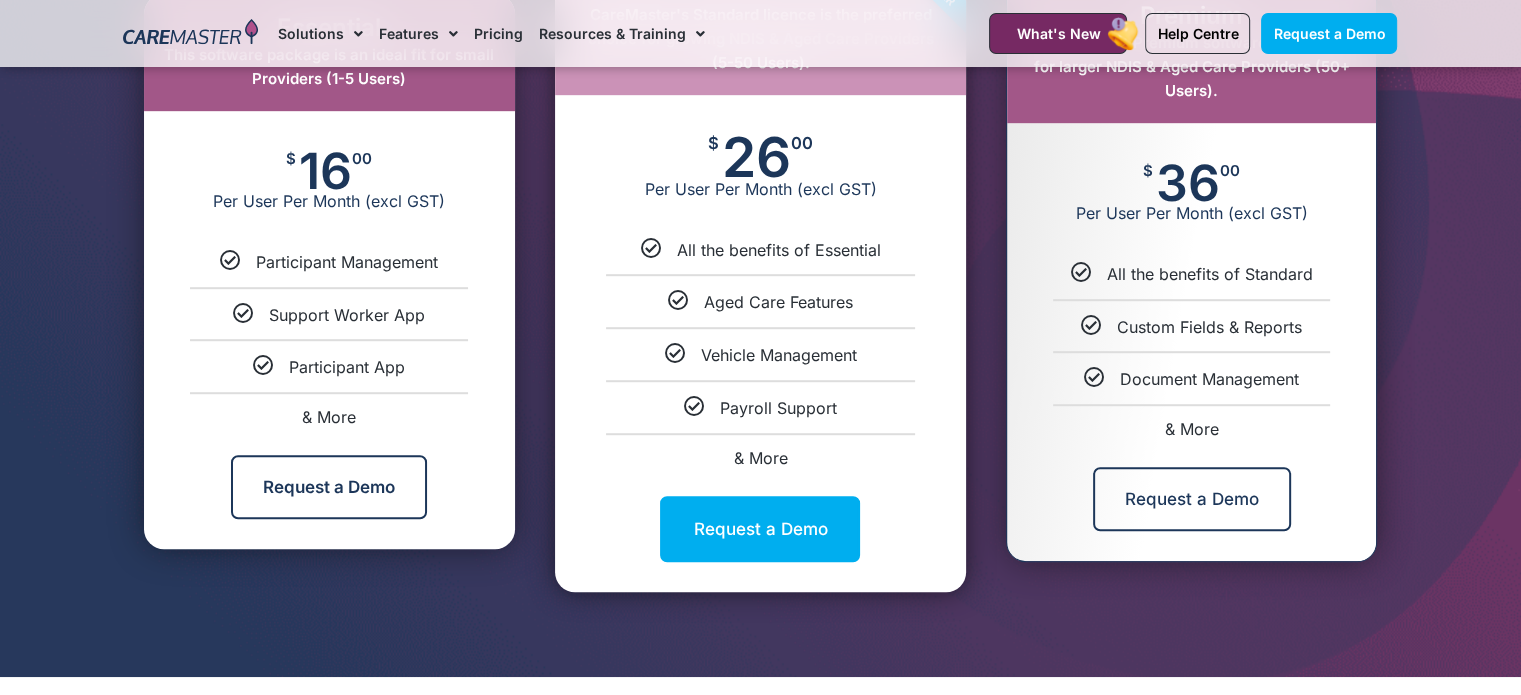 click on "& More" at bounding box center [1192, 429] 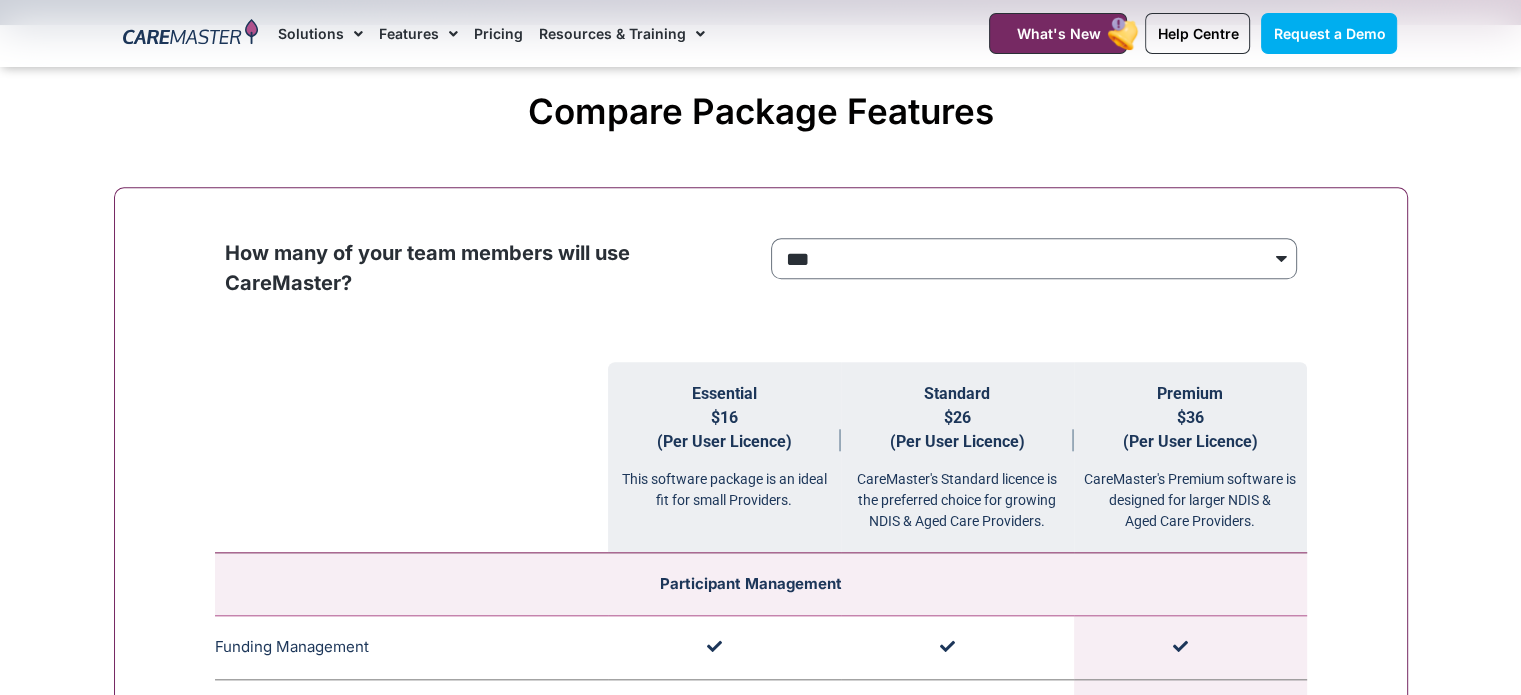 scroll, scrollTop: 2008, scrollLeft: 0, axis: vertical 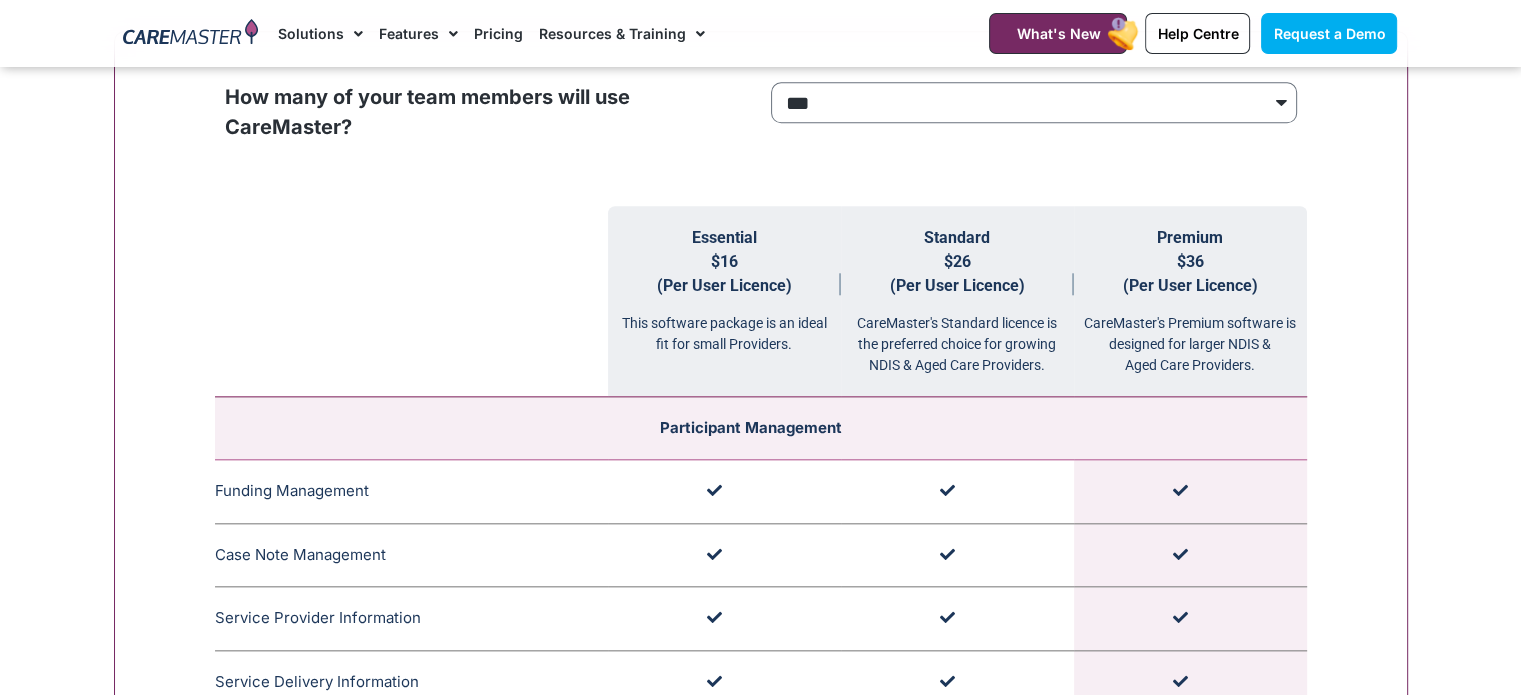 click on "CareMaster's Premium software is designed for larger NDIS &  Aged Care Providers." at bounding box center [1190, 337] 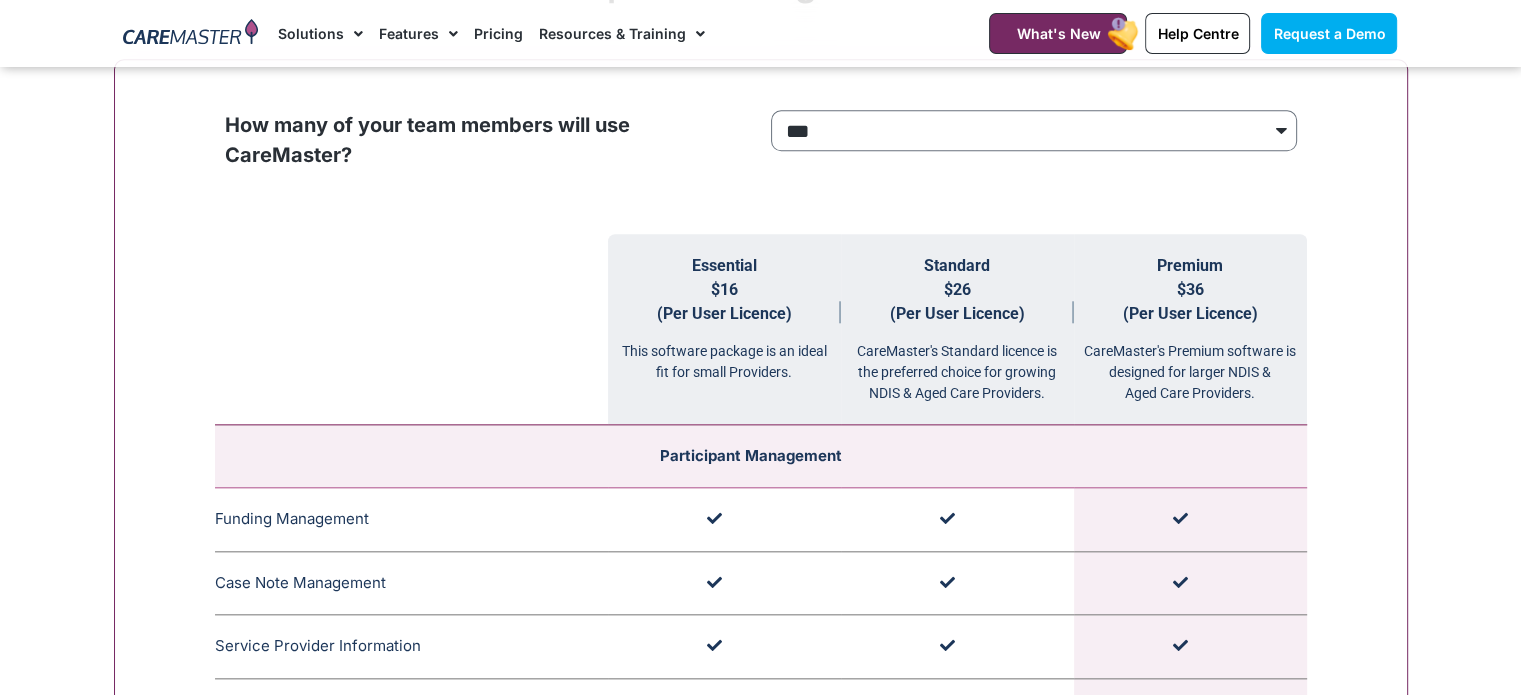 scroll, scrollTop: 1808, scrollLeft: 0, axis: vertical 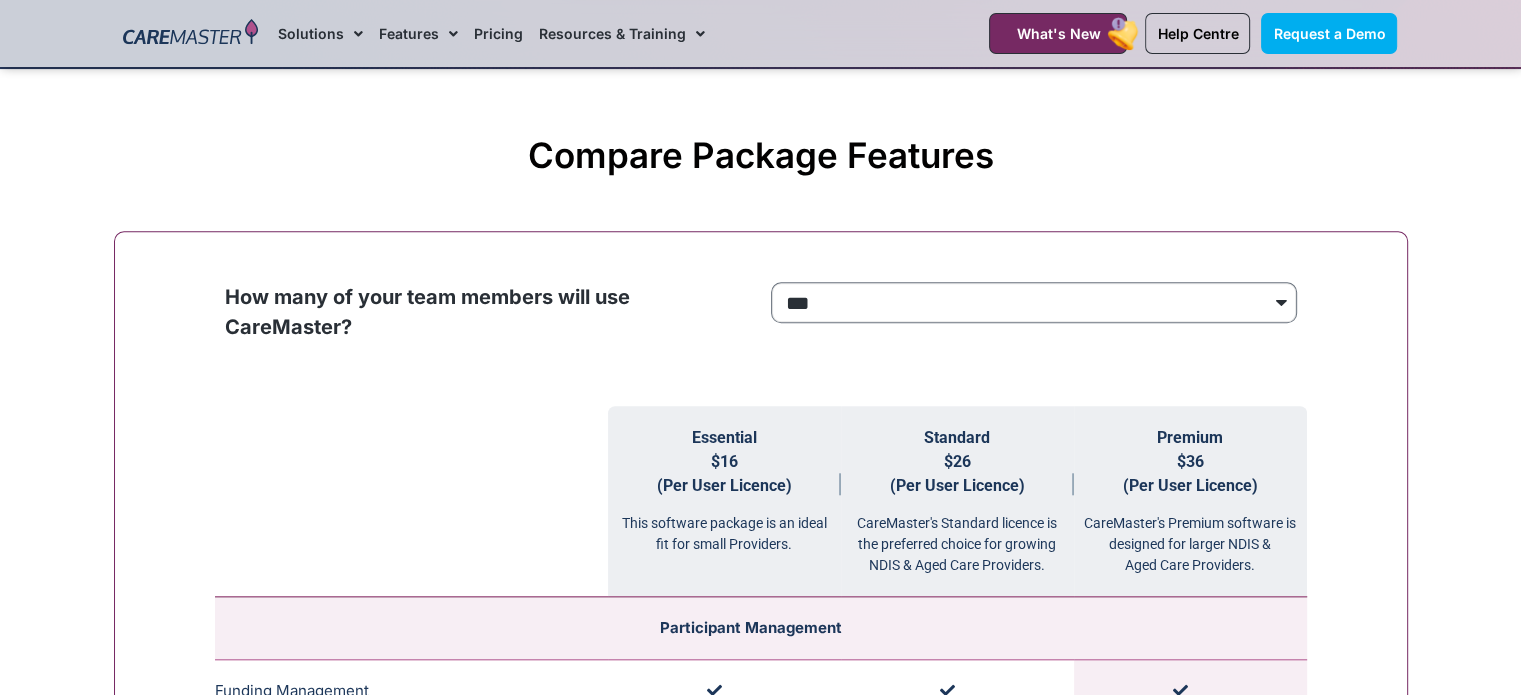click on "**********" at bounding box center (1034, 303) 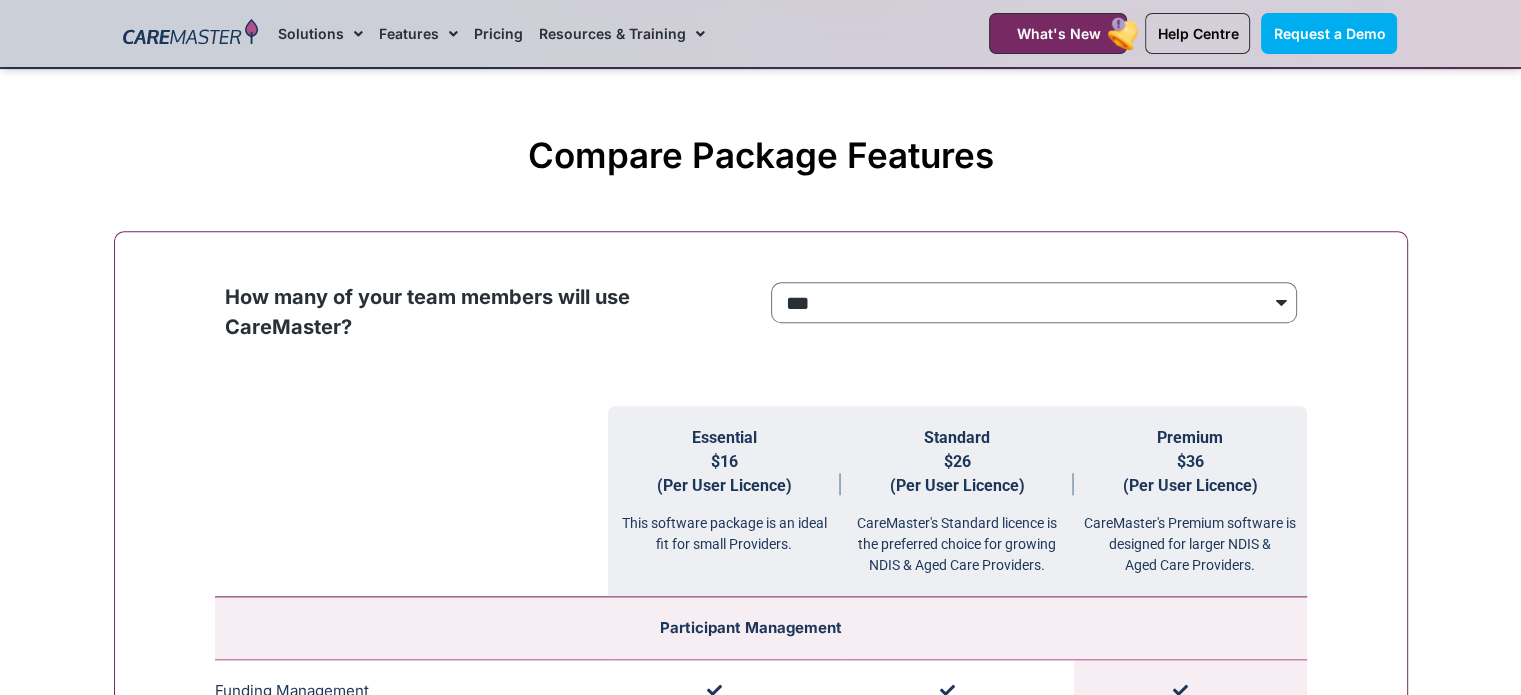 click on "**********" at bounding box center [761, 2393] 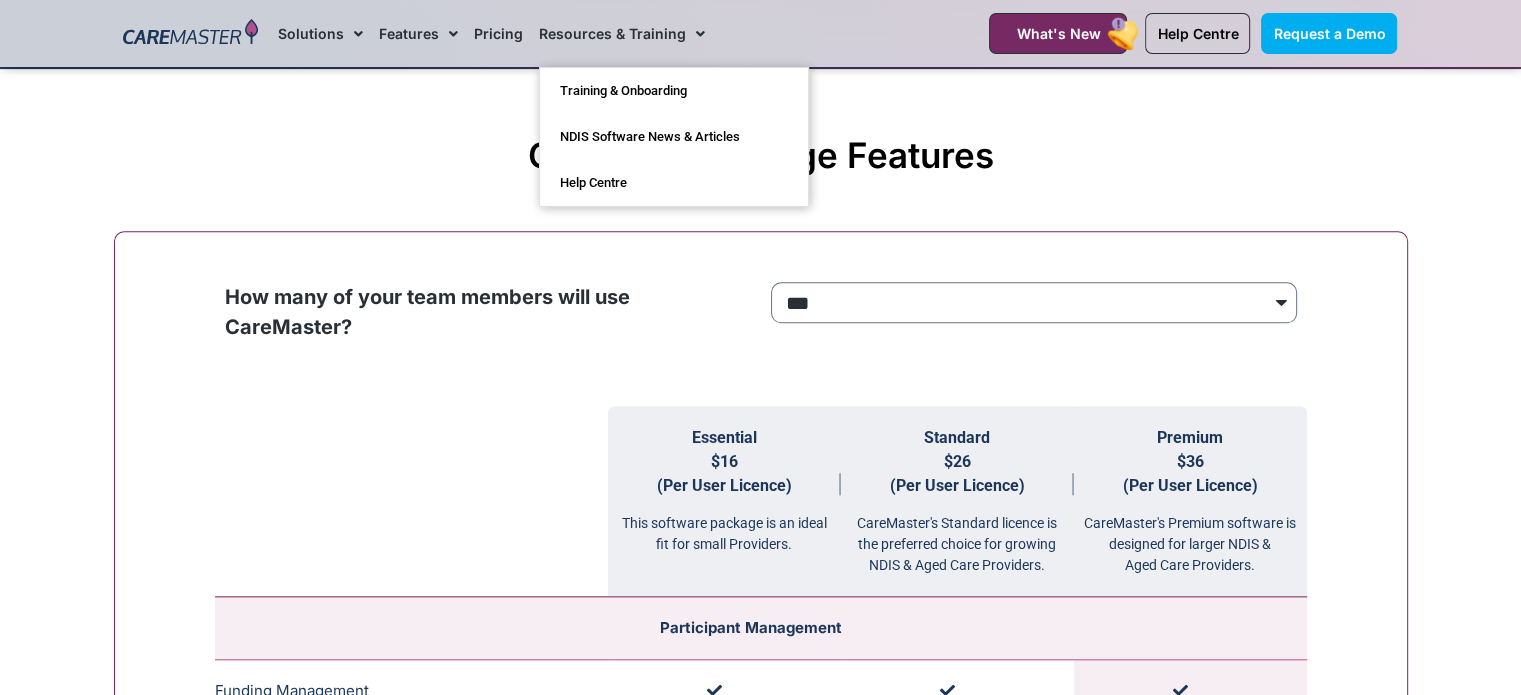 click on "Resources & Training" 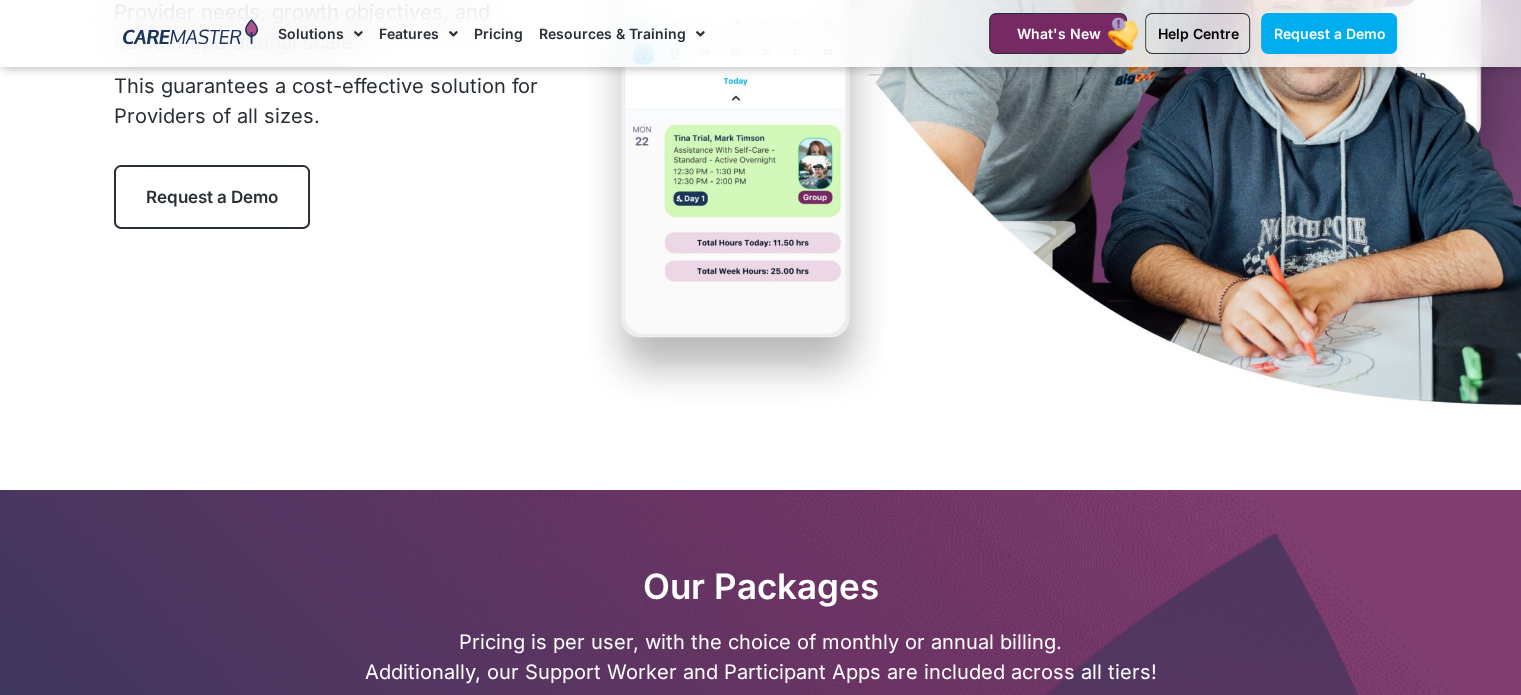 scroll, scrollTop: 0, scrollLeft: 0, axis: both 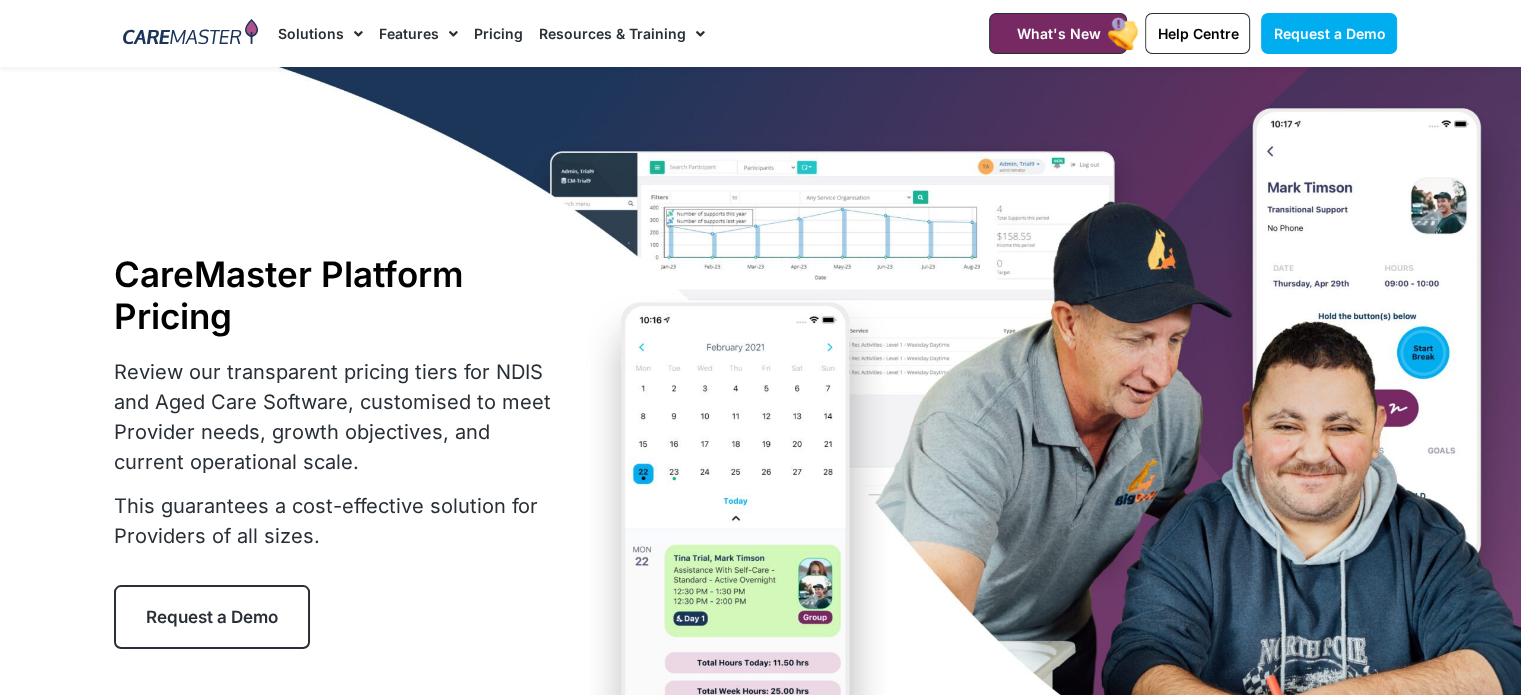 click on "Features" 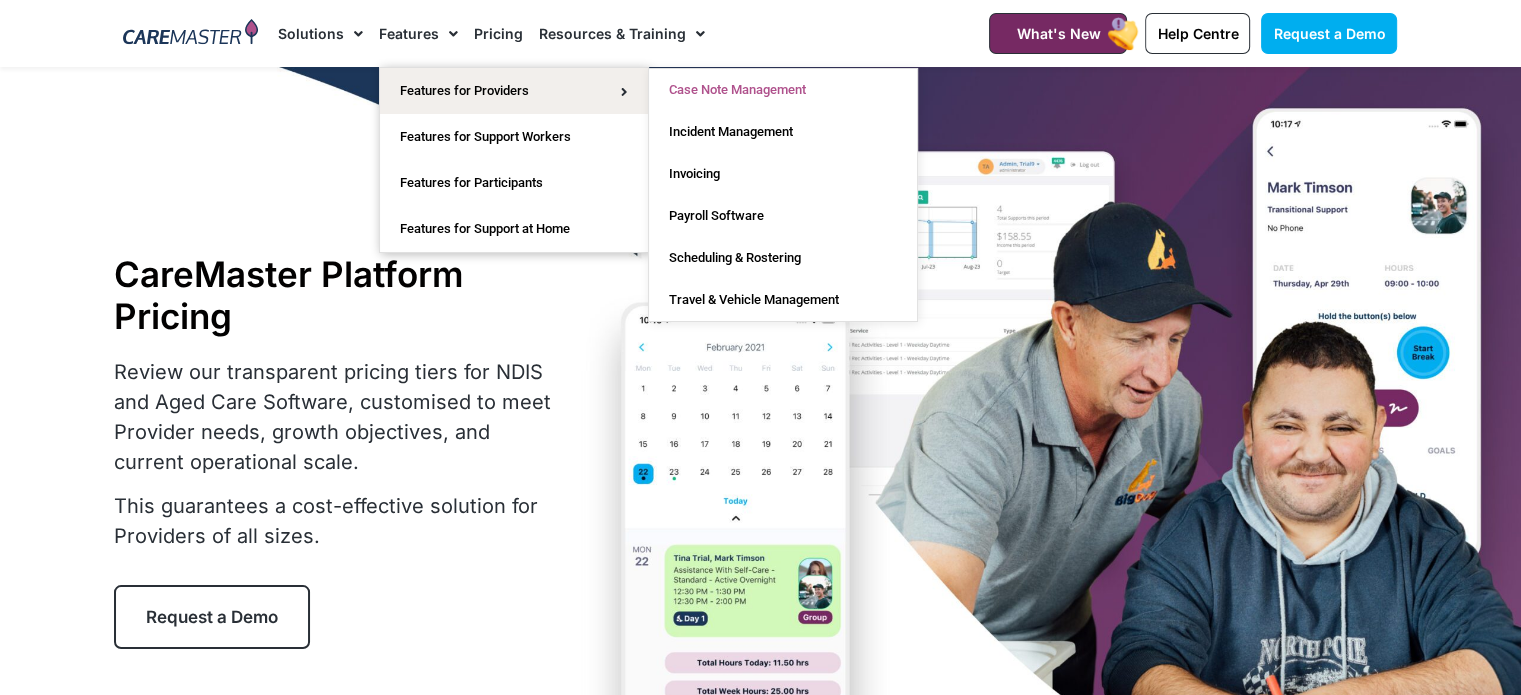 click on "Case Note Management" 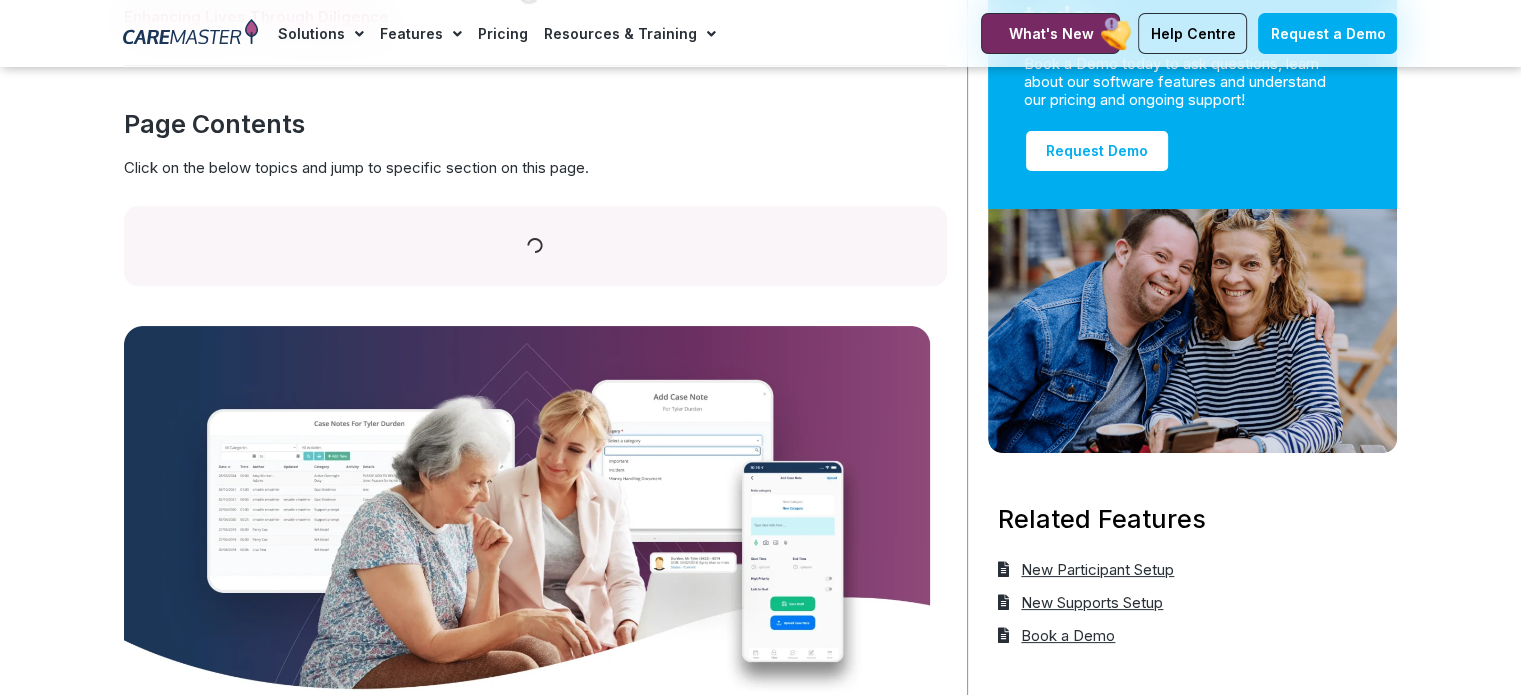 scroll, scrollTop: 200, scrollLeft: 0, axis: vertical 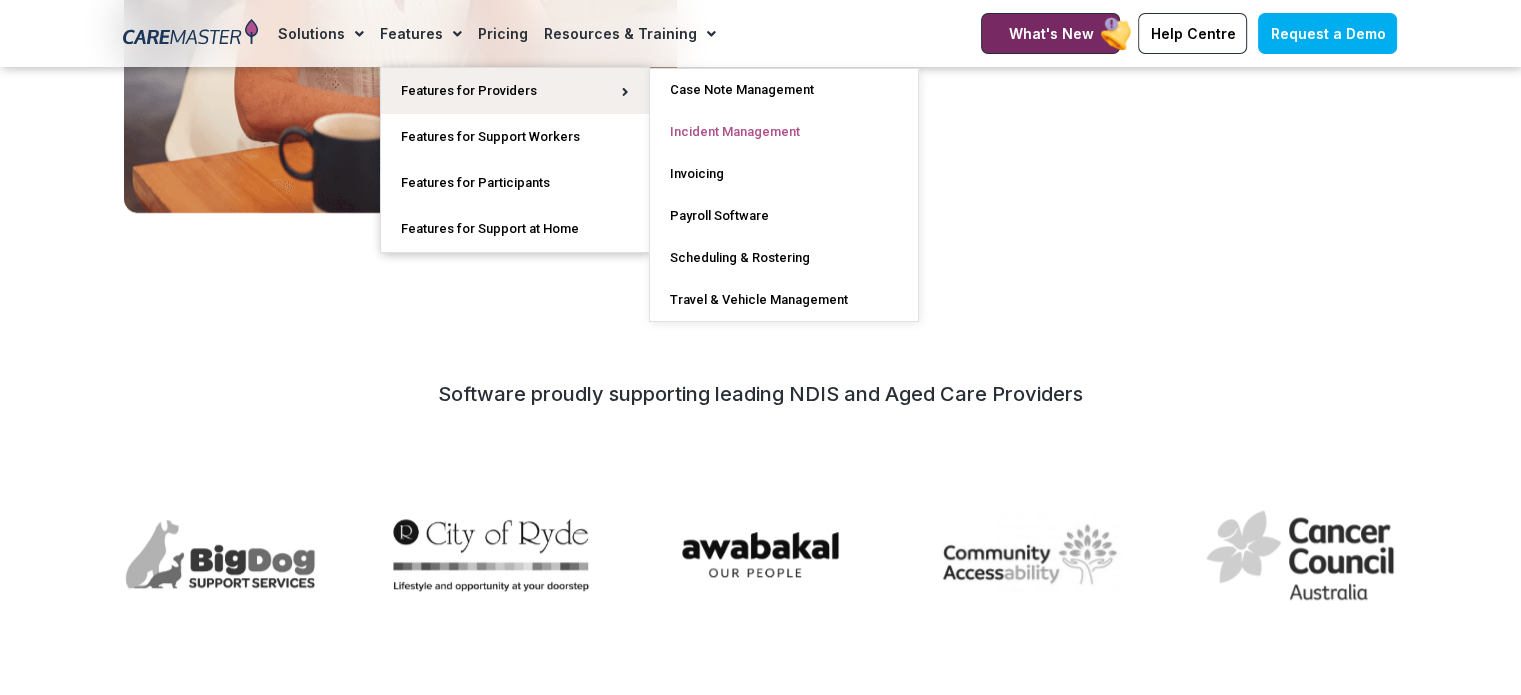 click on "Incident Management" 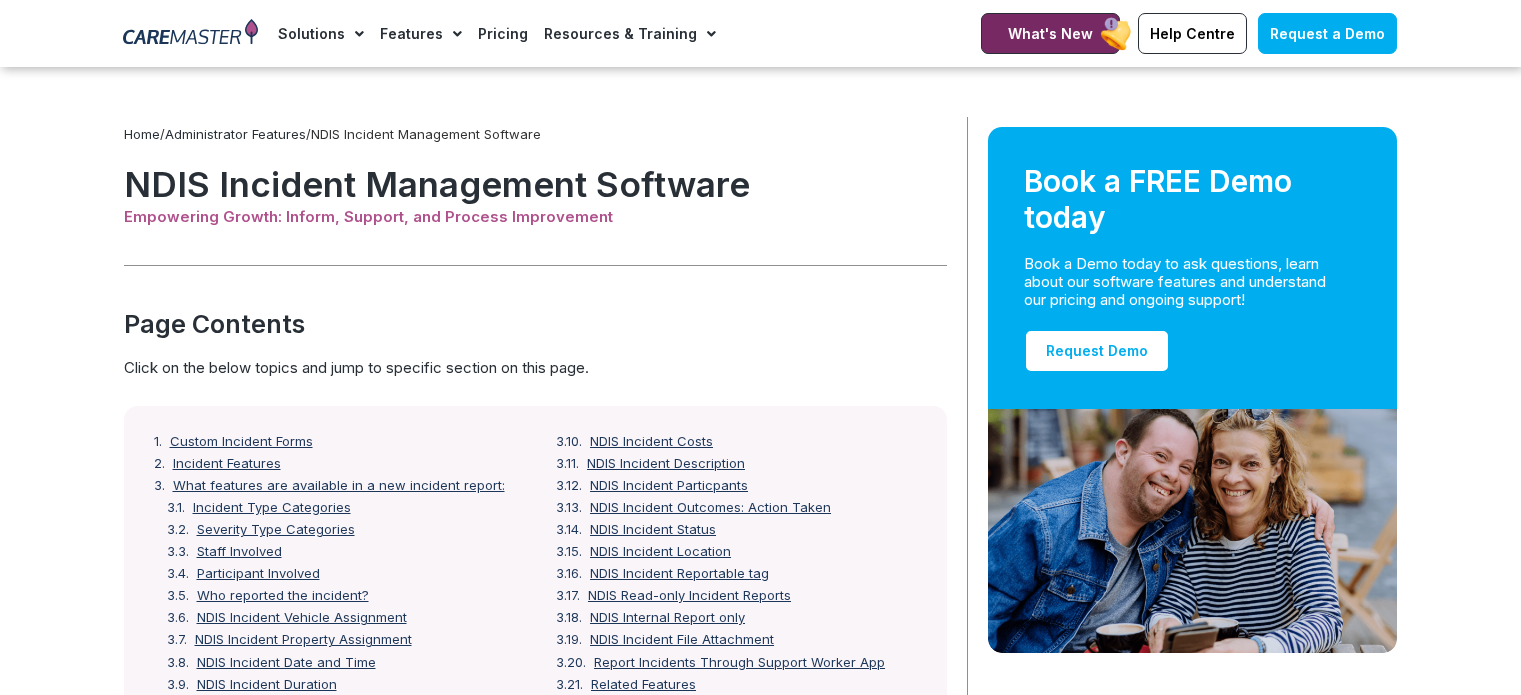 scroll, scrollTop: 300, scrollLeft: 0, axis: vertical 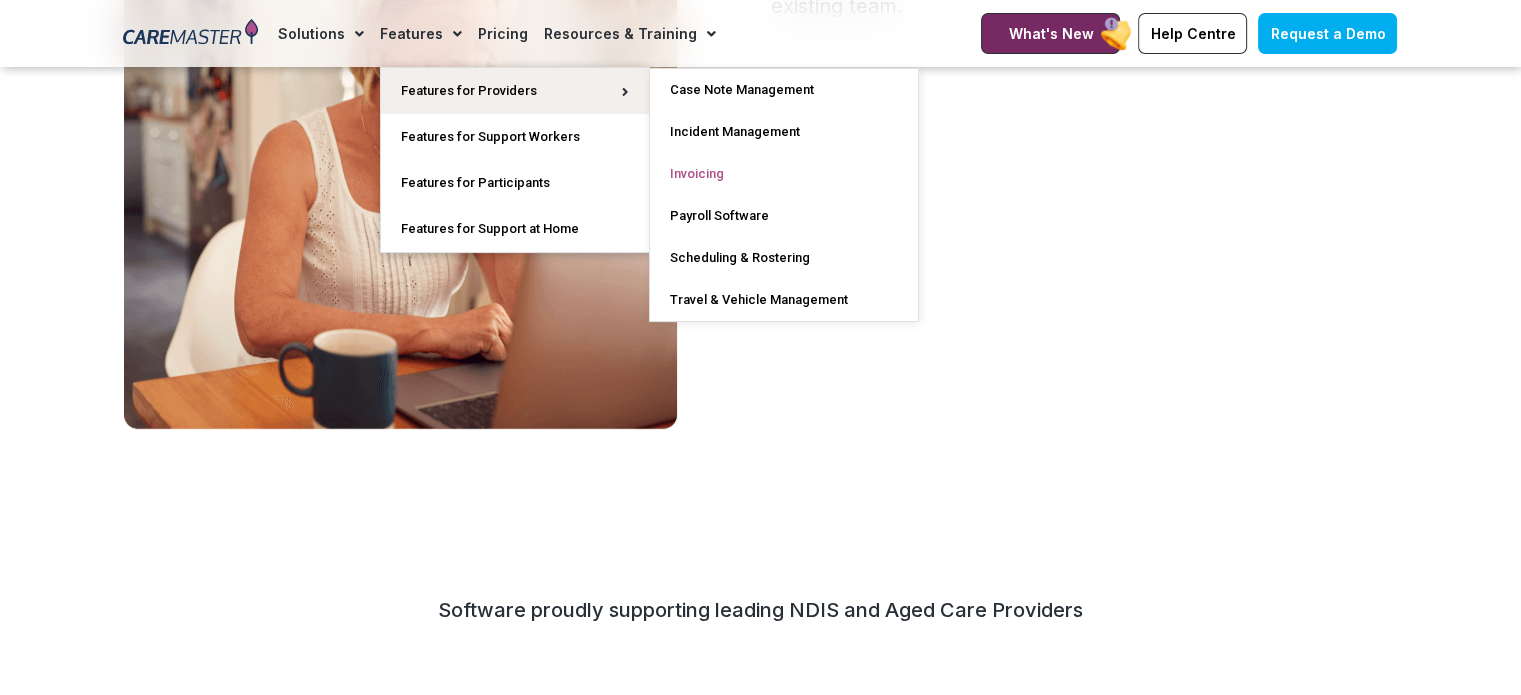 click on "Invoicing" 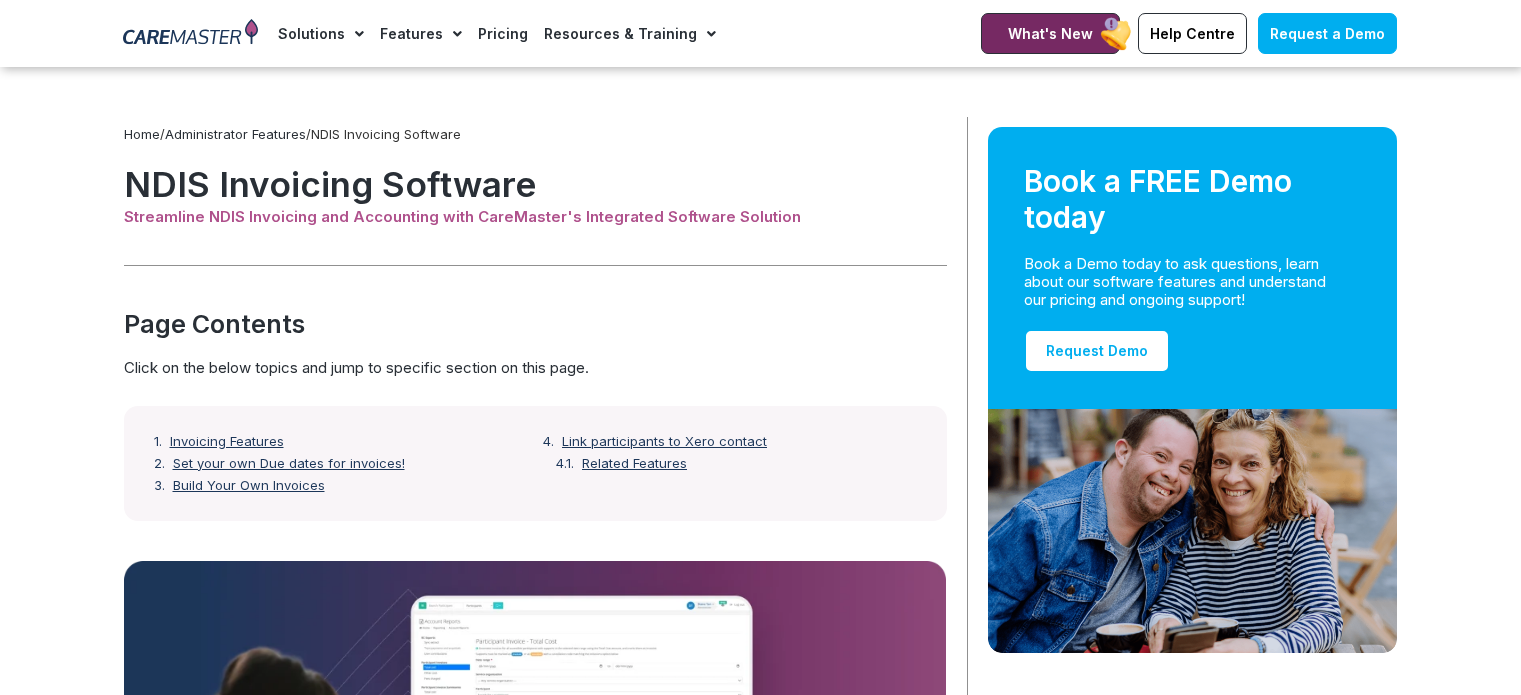 scroll, scrollTop: 736, scrollLeft: 0, axis: vertical 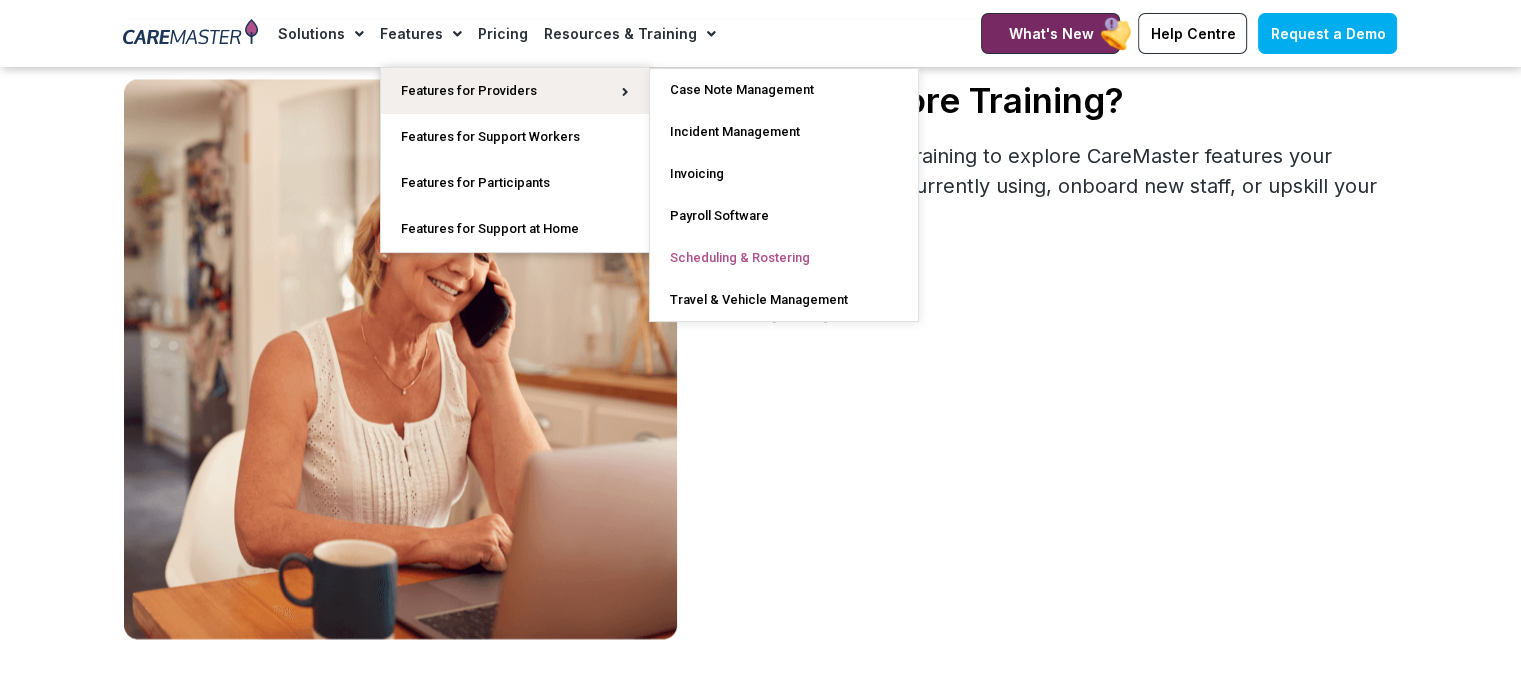 click on "Scheduling & Rostering" 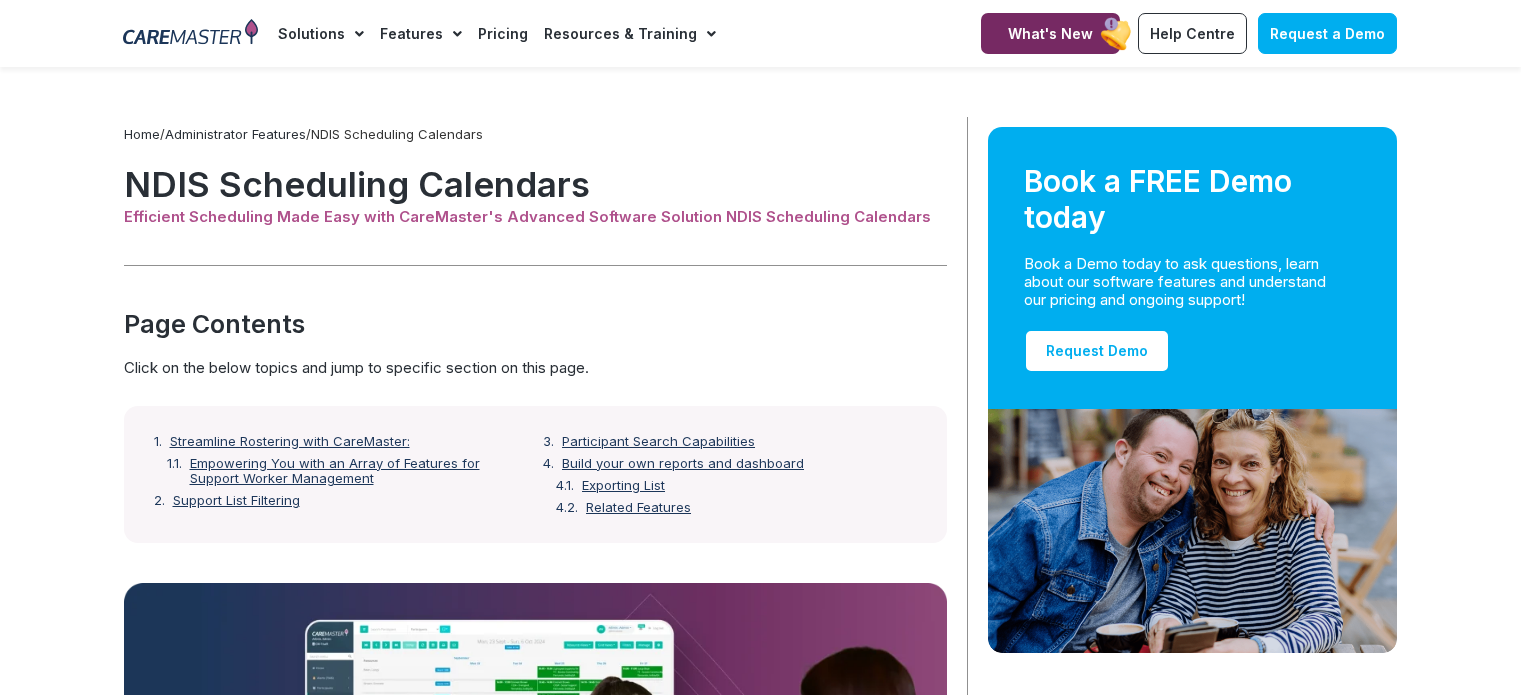 scroll, scrollTop: 435, scrollLeft: 0, axis: vertical 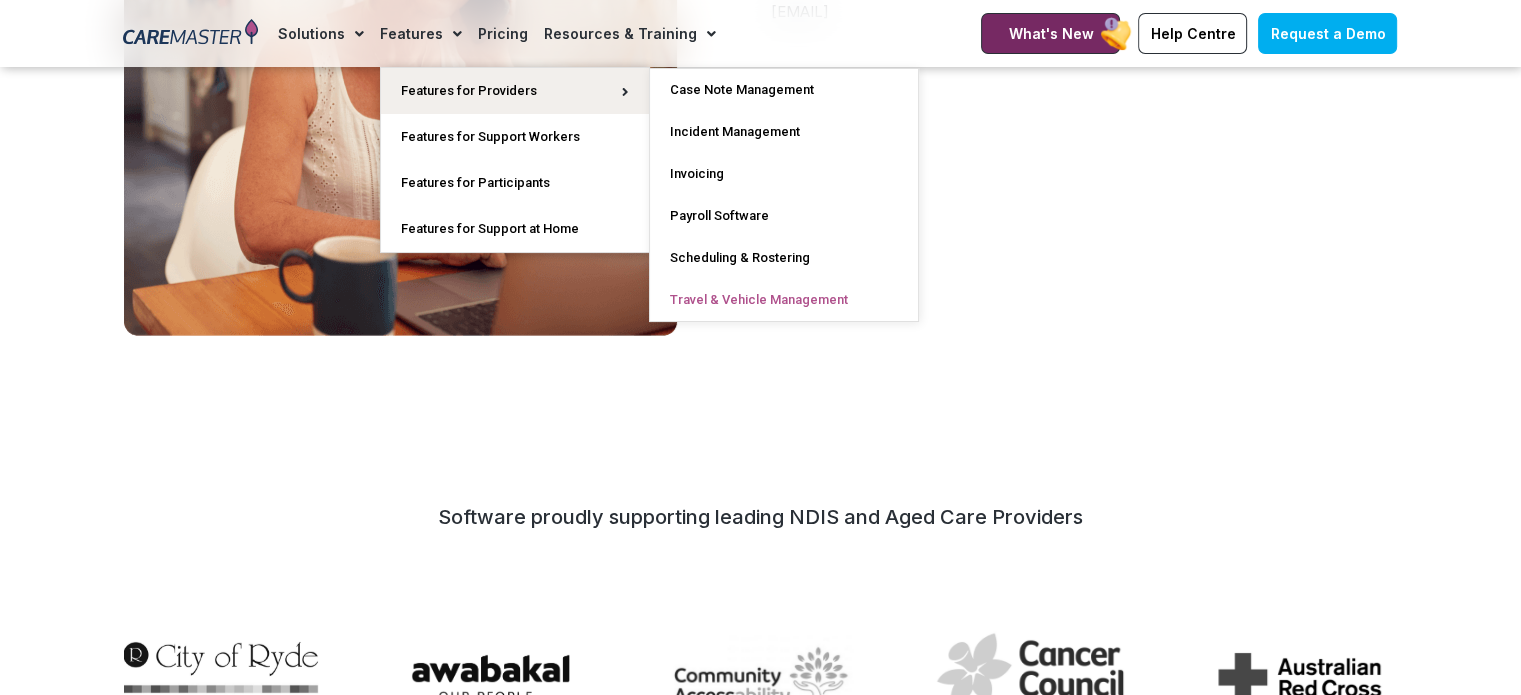 click on "Travel & Vehicle Management" 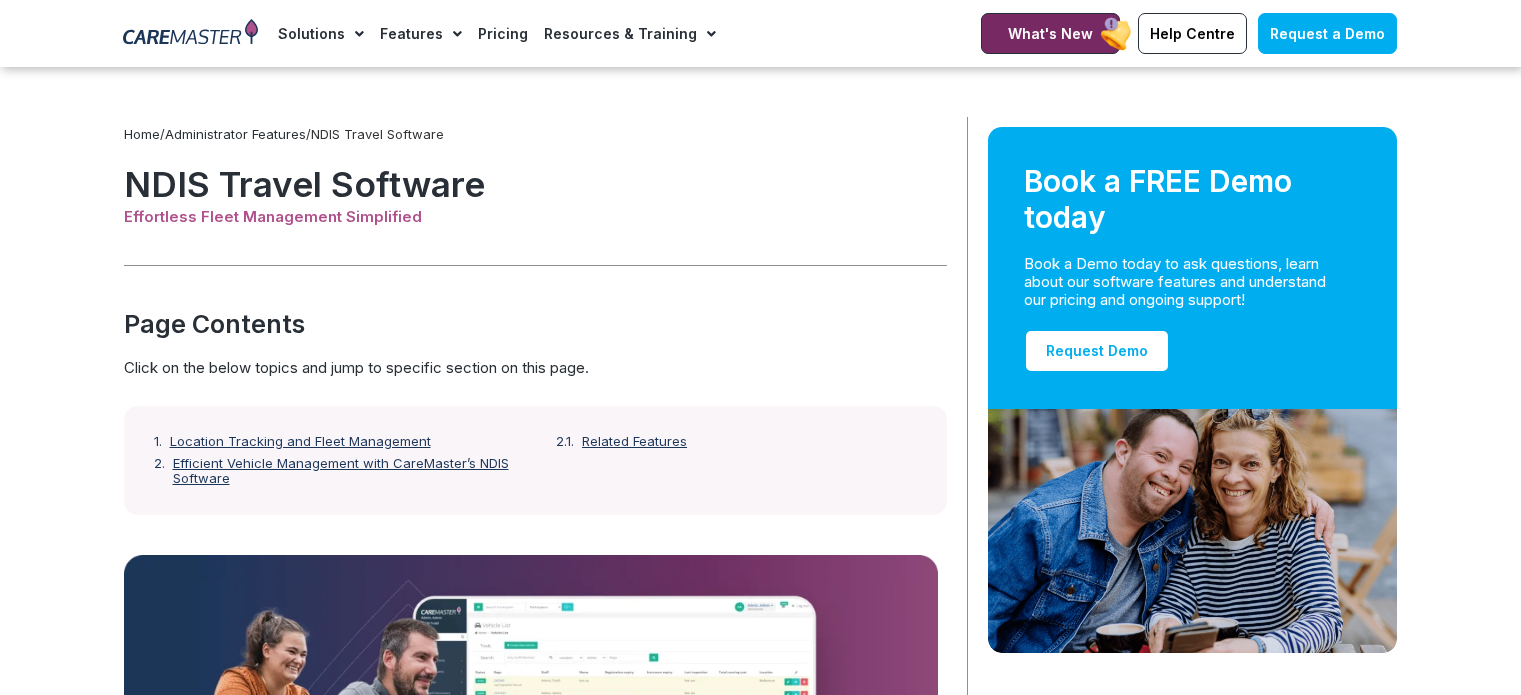 scroll, scrollTop: 300, scrollLeft: 0, axis: vertical 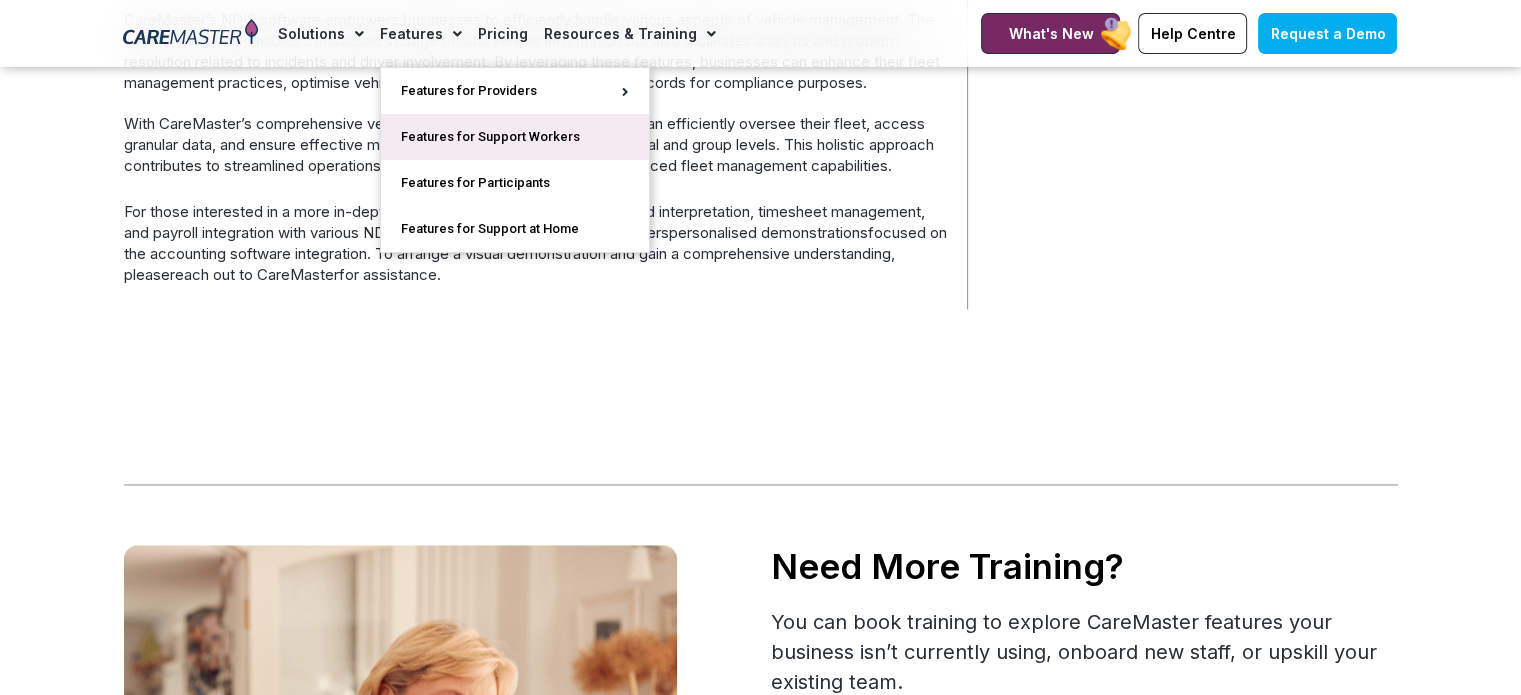 click on "Features for Support Workers" 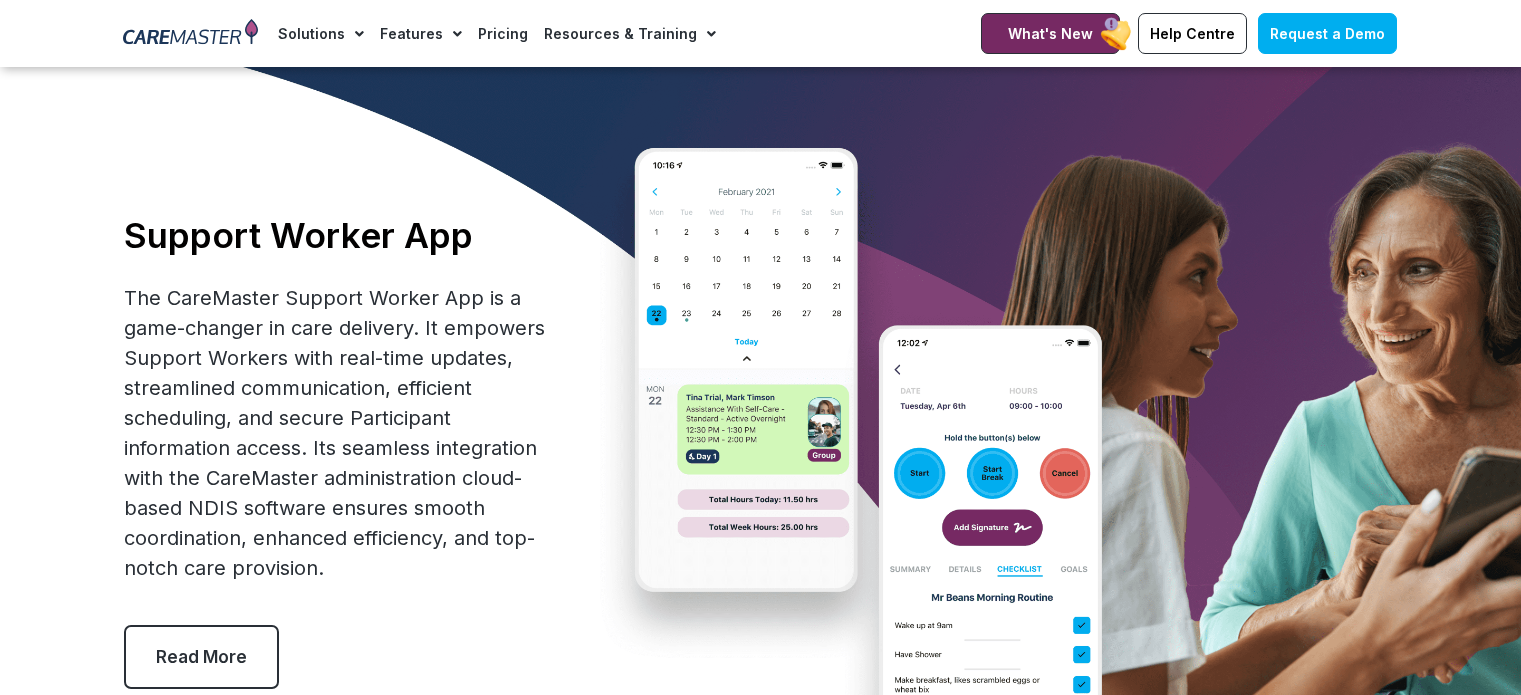 scroll, scrollTop: 200, scrollLeft: 0, axis: vertical 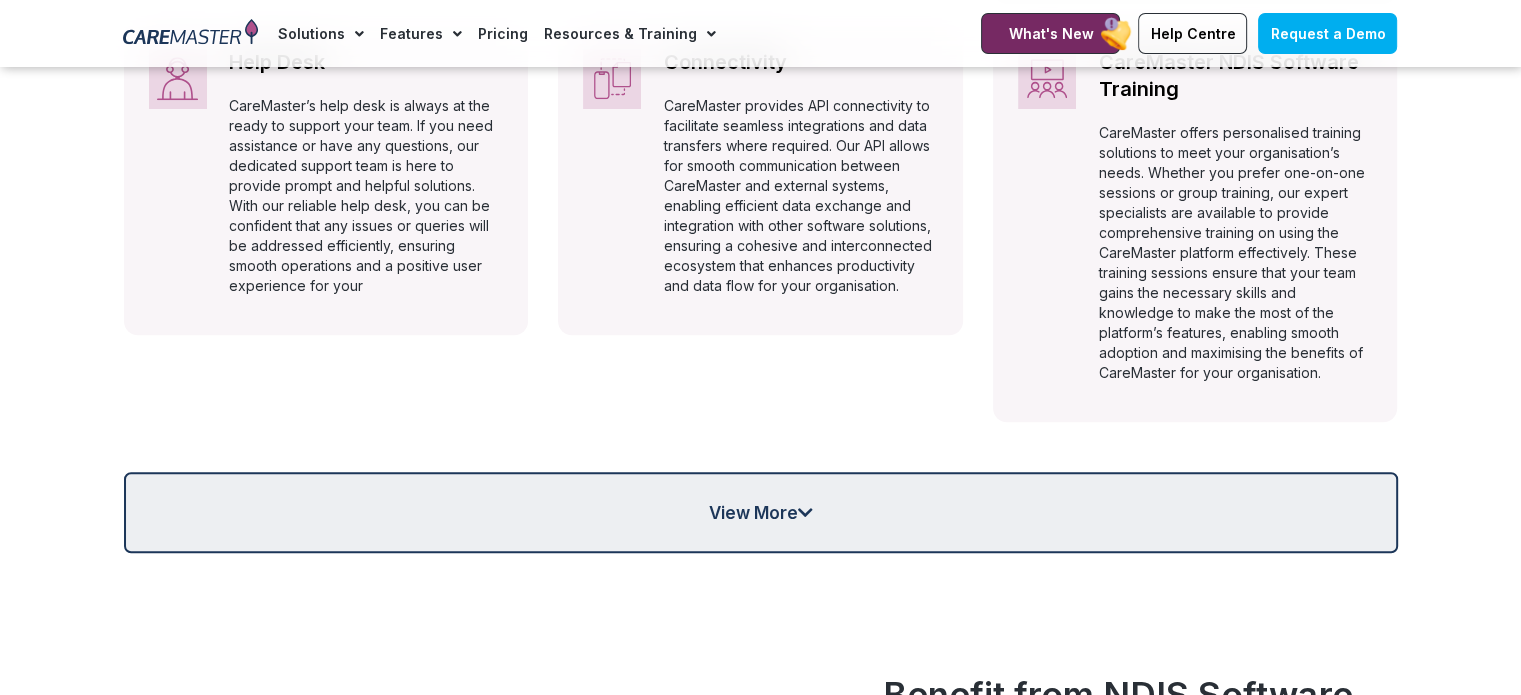 click on "View More" 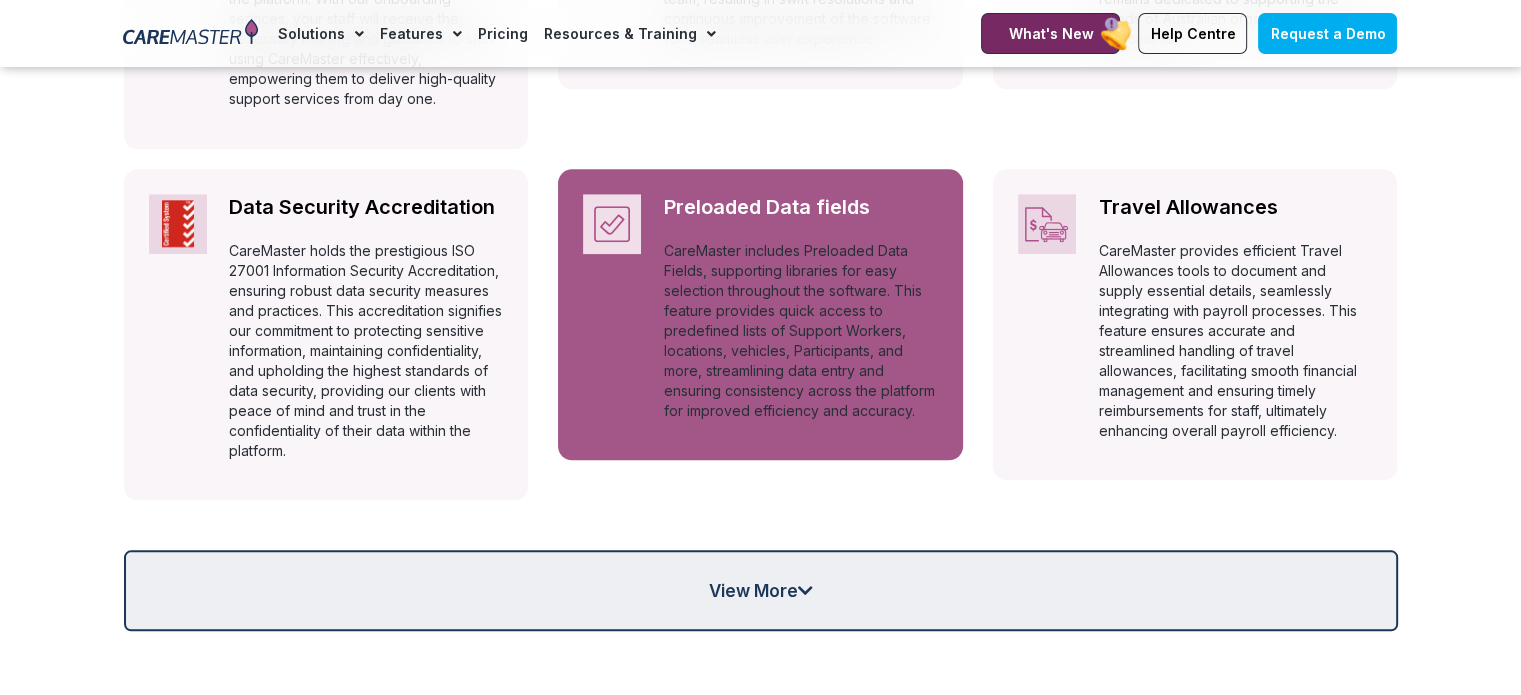 scroll, scrollTop: 2200, scrollLeft: 0, axis: vertical 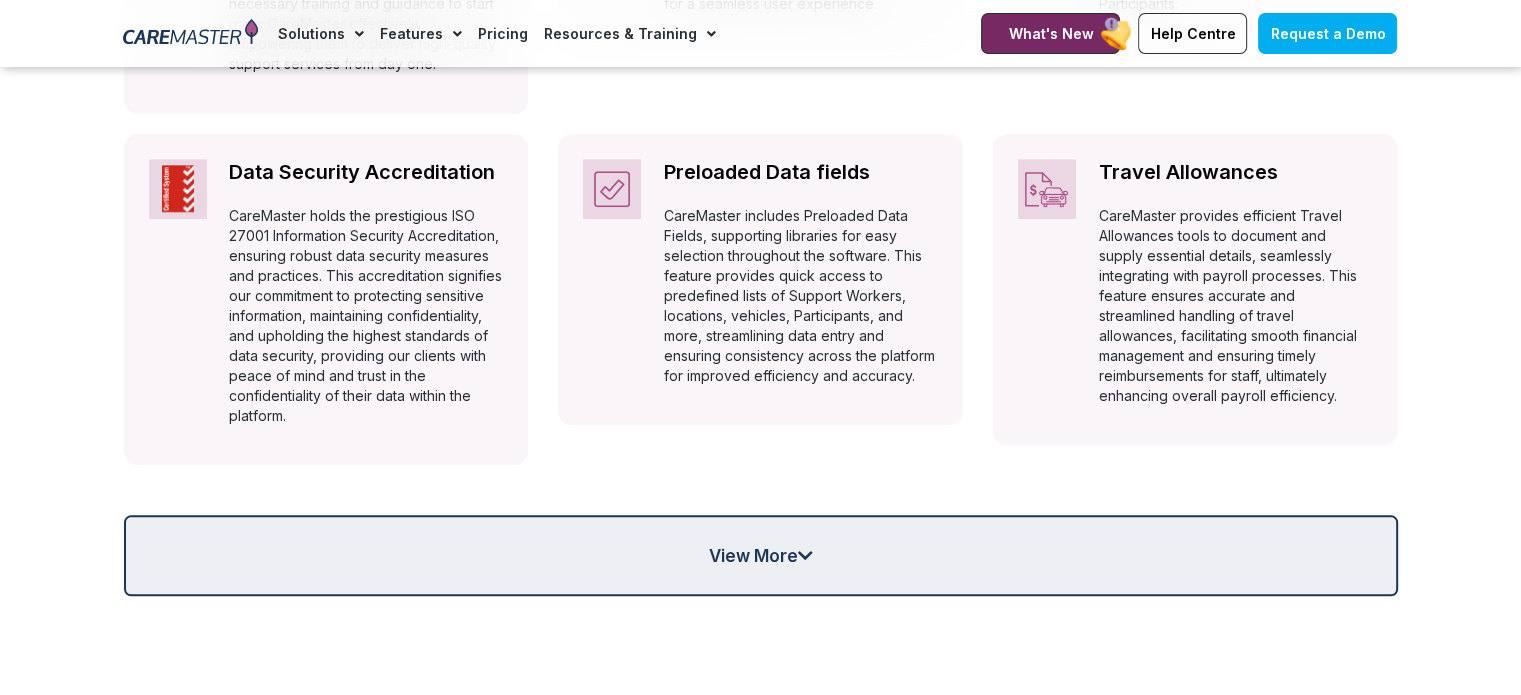 click on "View More" 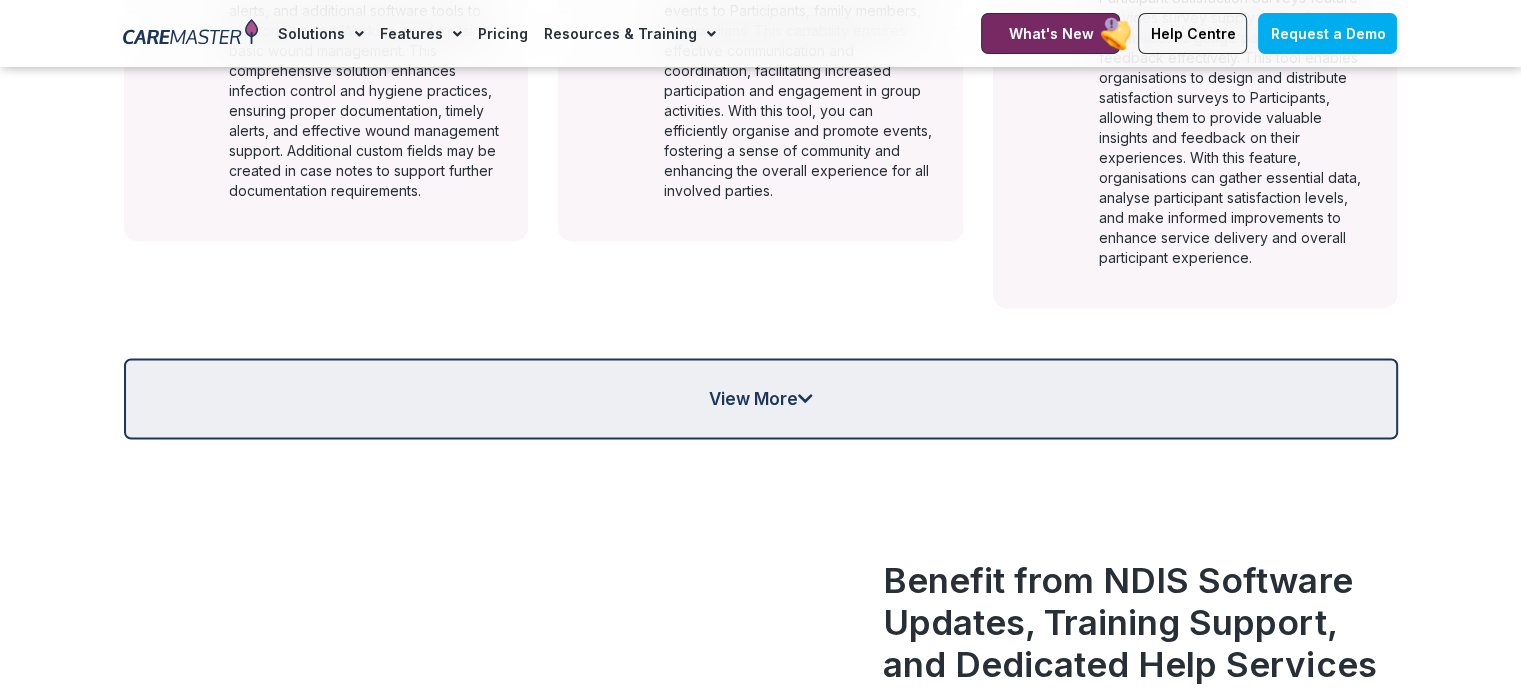 scroll, scrollTop: 3100, scrollLeft: 0, axis: vertical 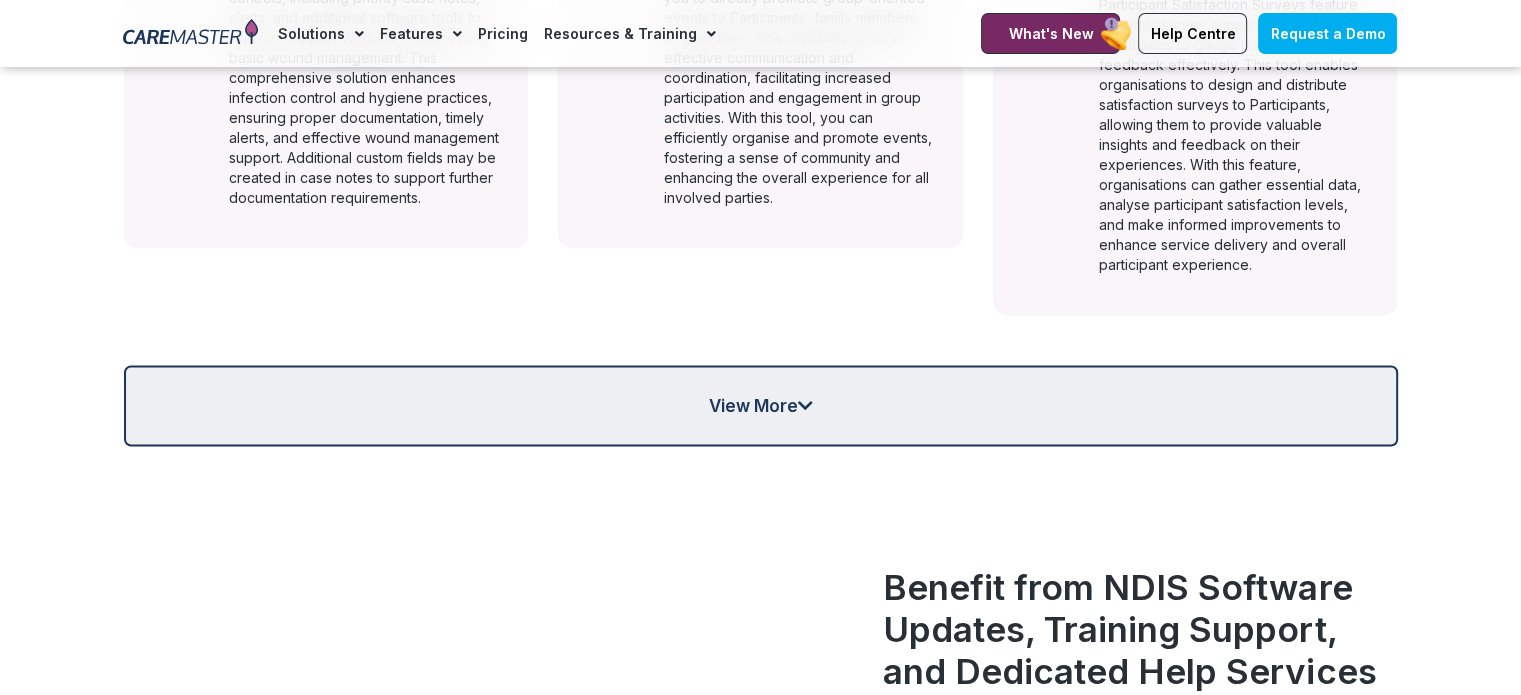 click on "View More" 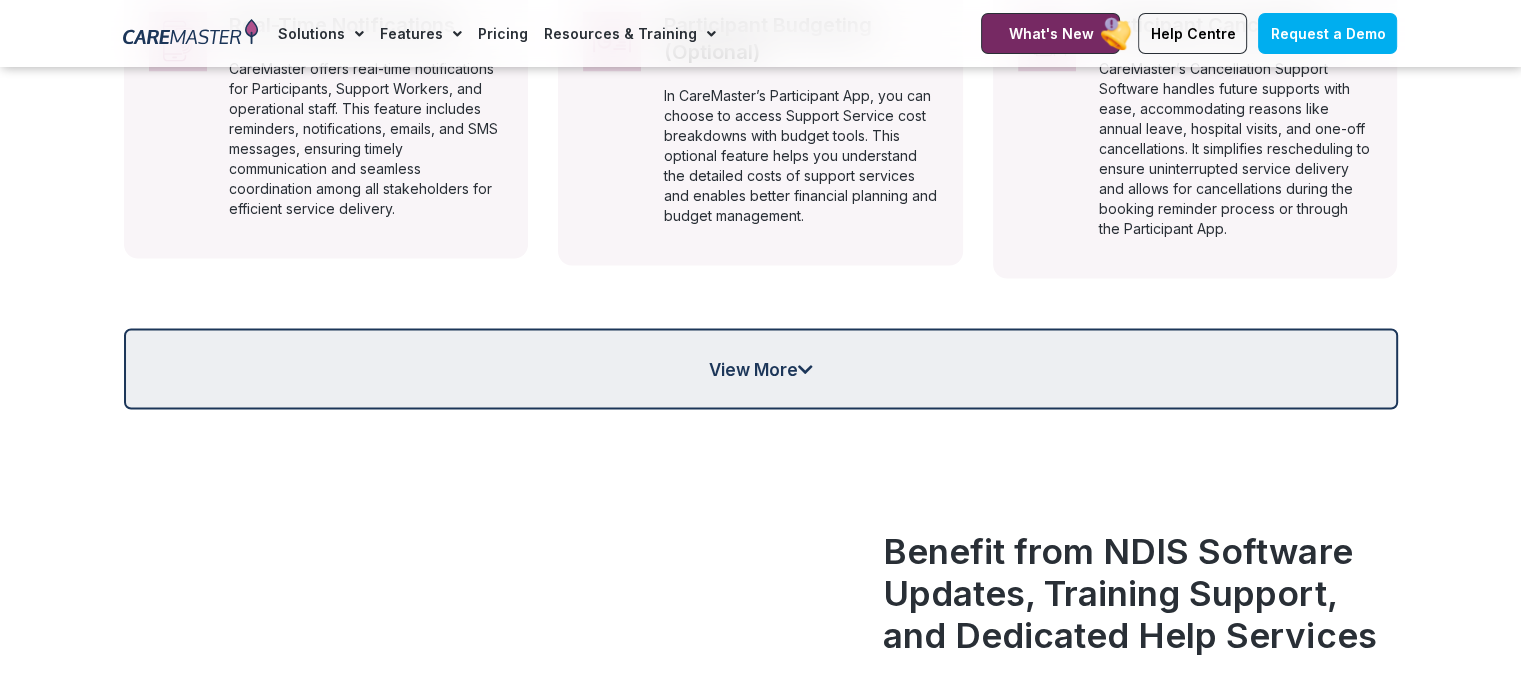 scroll, scrollTop: 3900, scrollLeft: 0, axis: vertical 